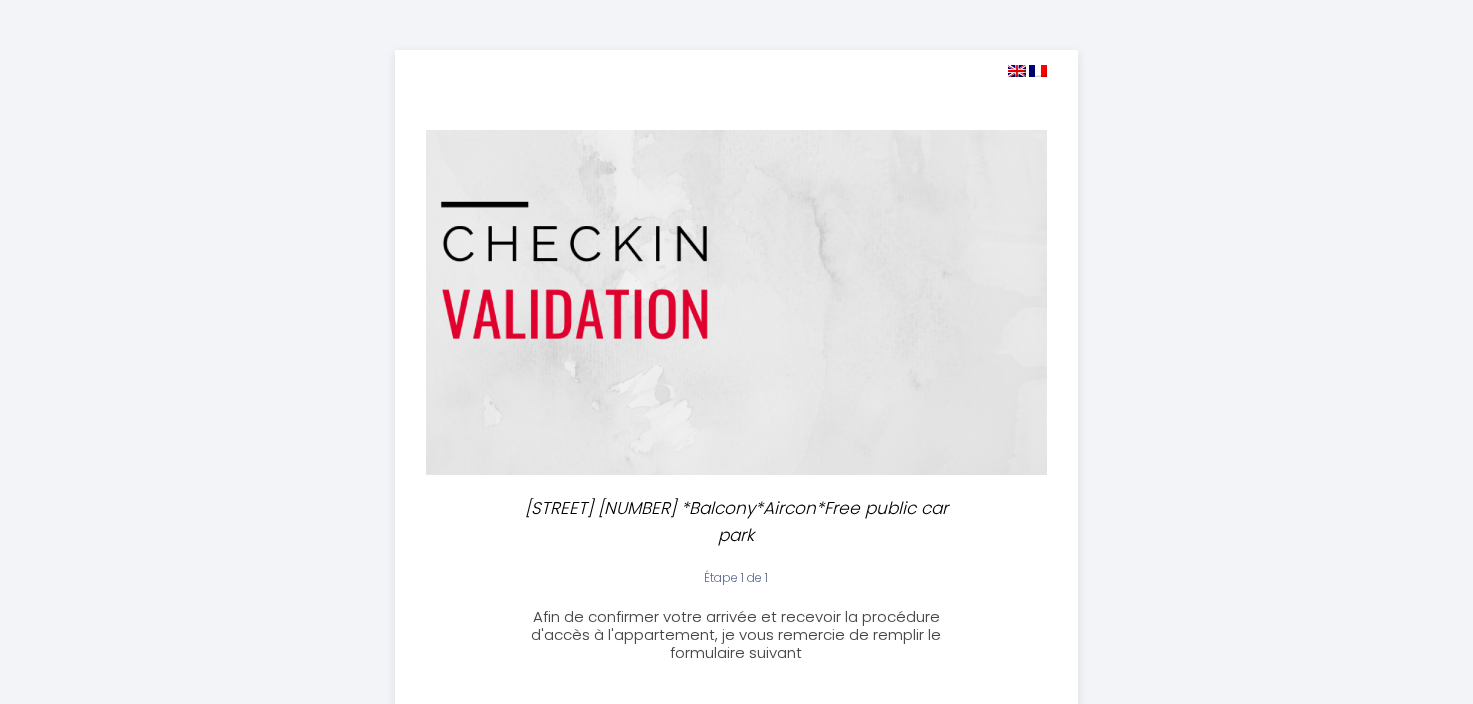 select 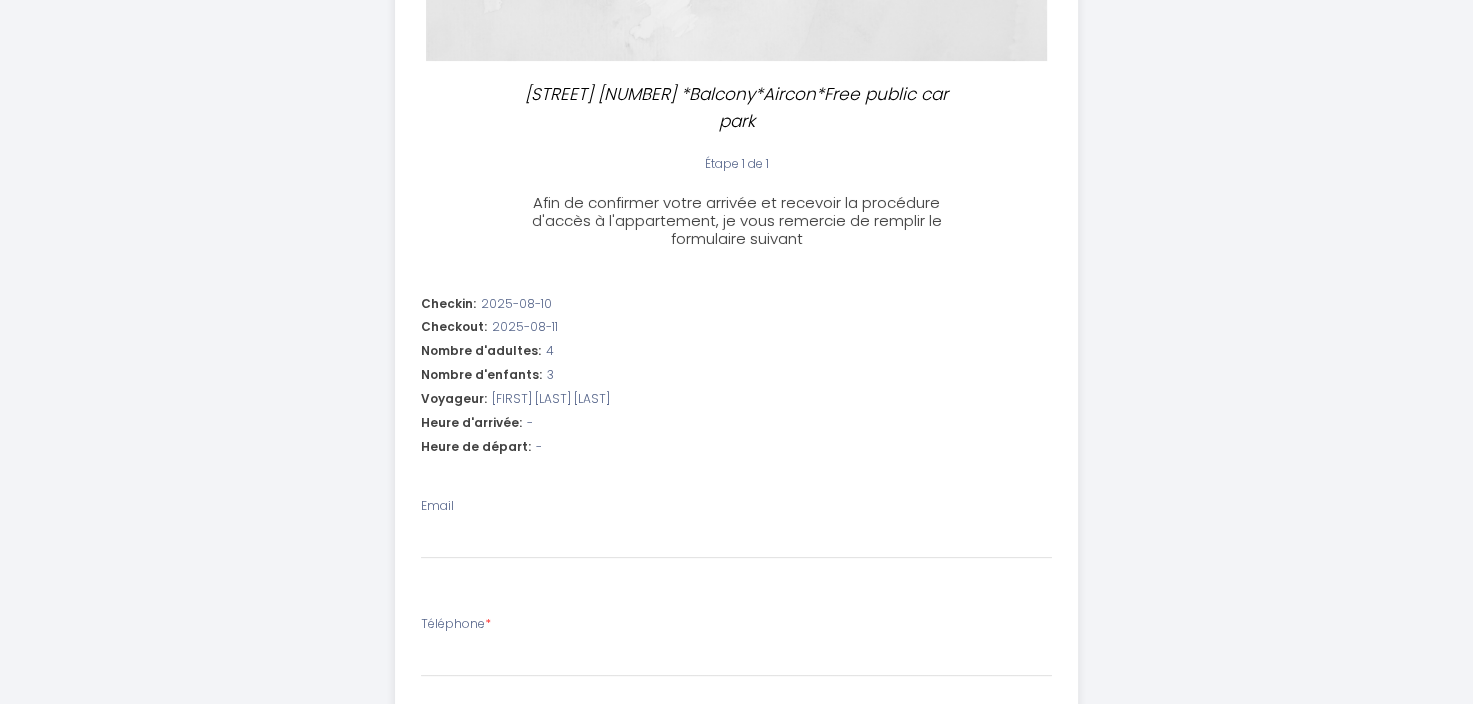 scroll, scrollTop: 539, scrollLeft: 0, axis: vertical 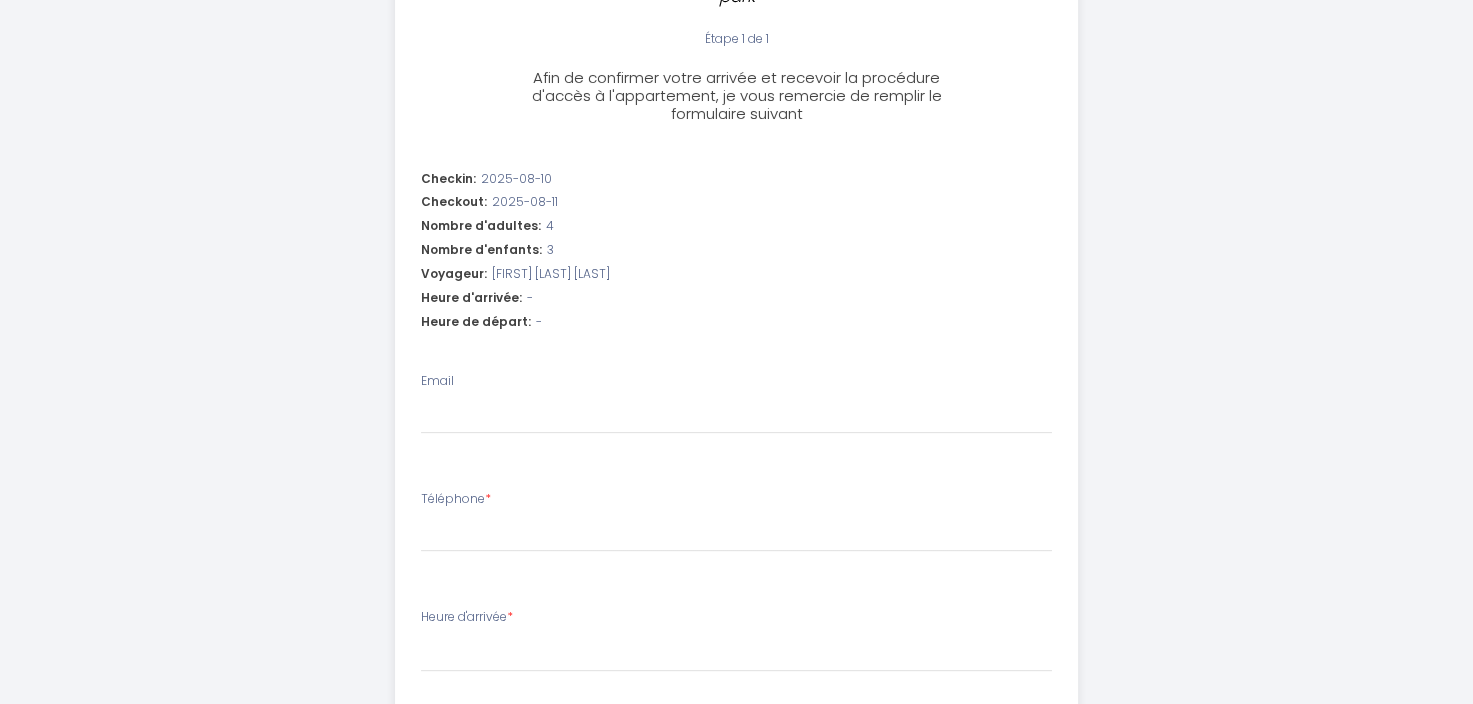 click on "Heure d'arrivée:   -" at bounding box center (736, 298) 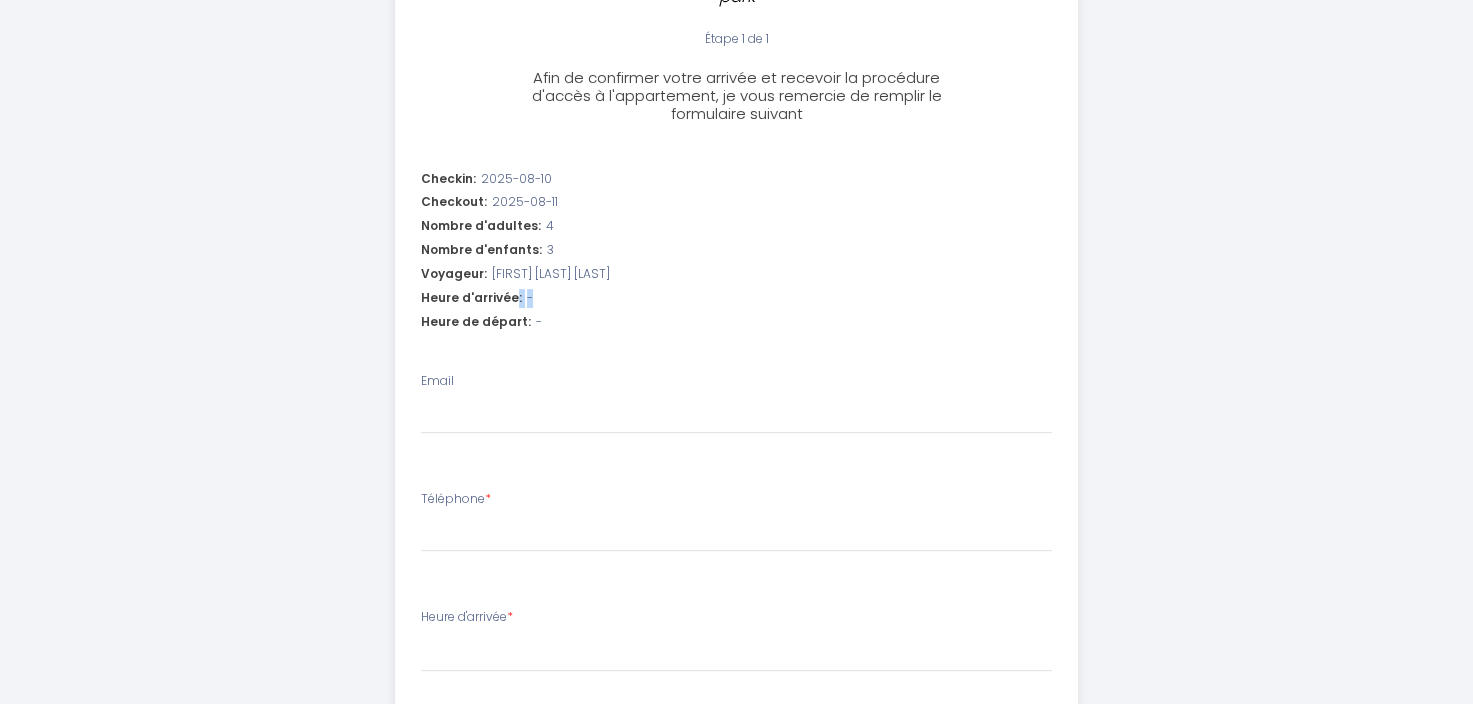 drag, startPoint x: 514, startPoint y: 298, endPoint x: 580, endPoint y: 289, distance: 66.61081 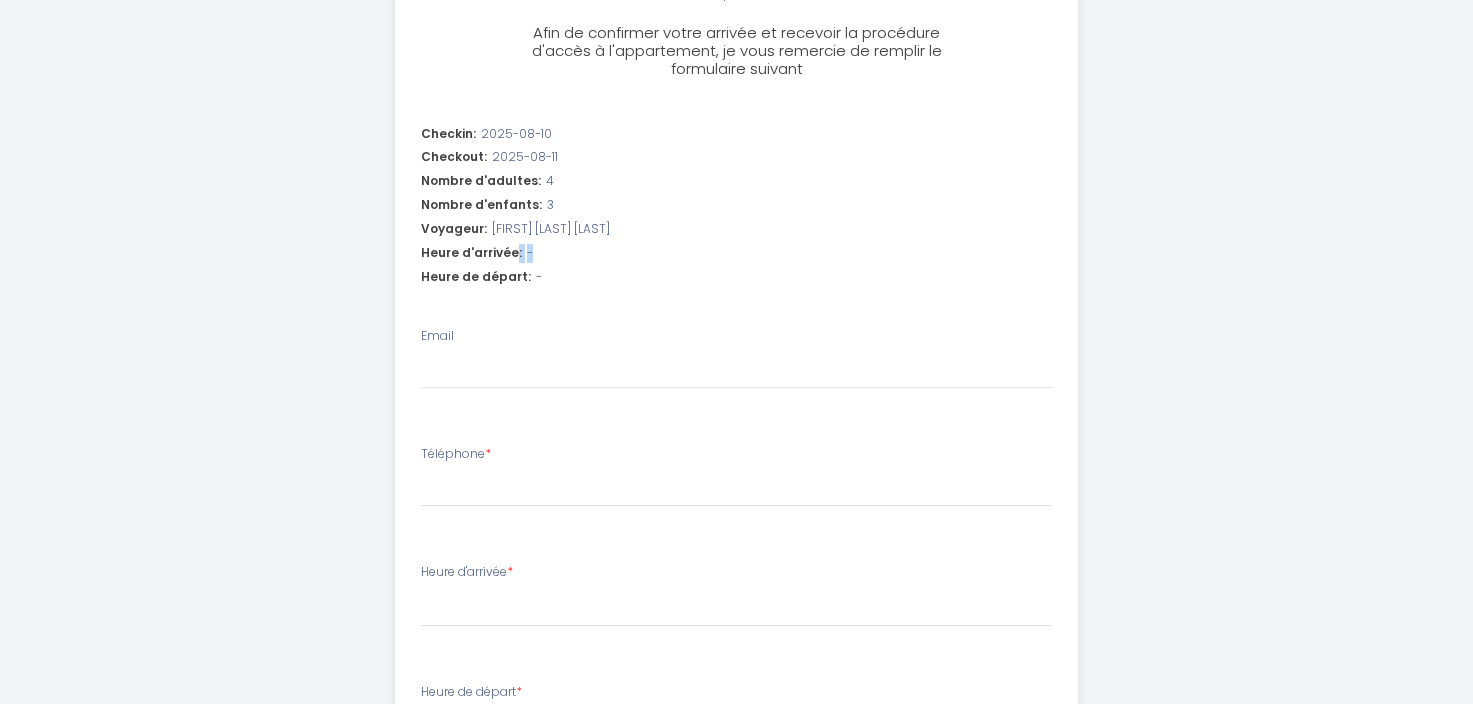 scroll, scrollTop: 605, scrollLeft: 0, axis: vertical 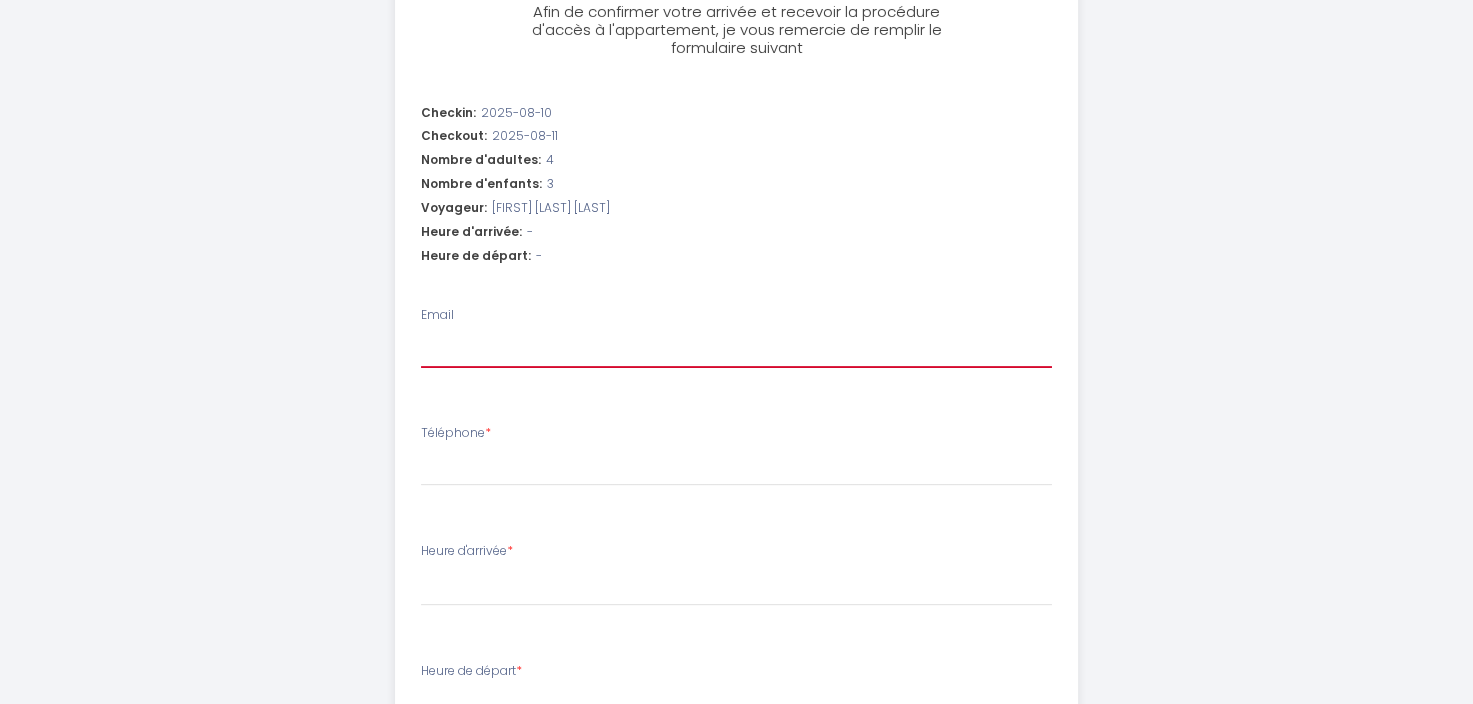 click on "Email" at bounding box center [736, 350] 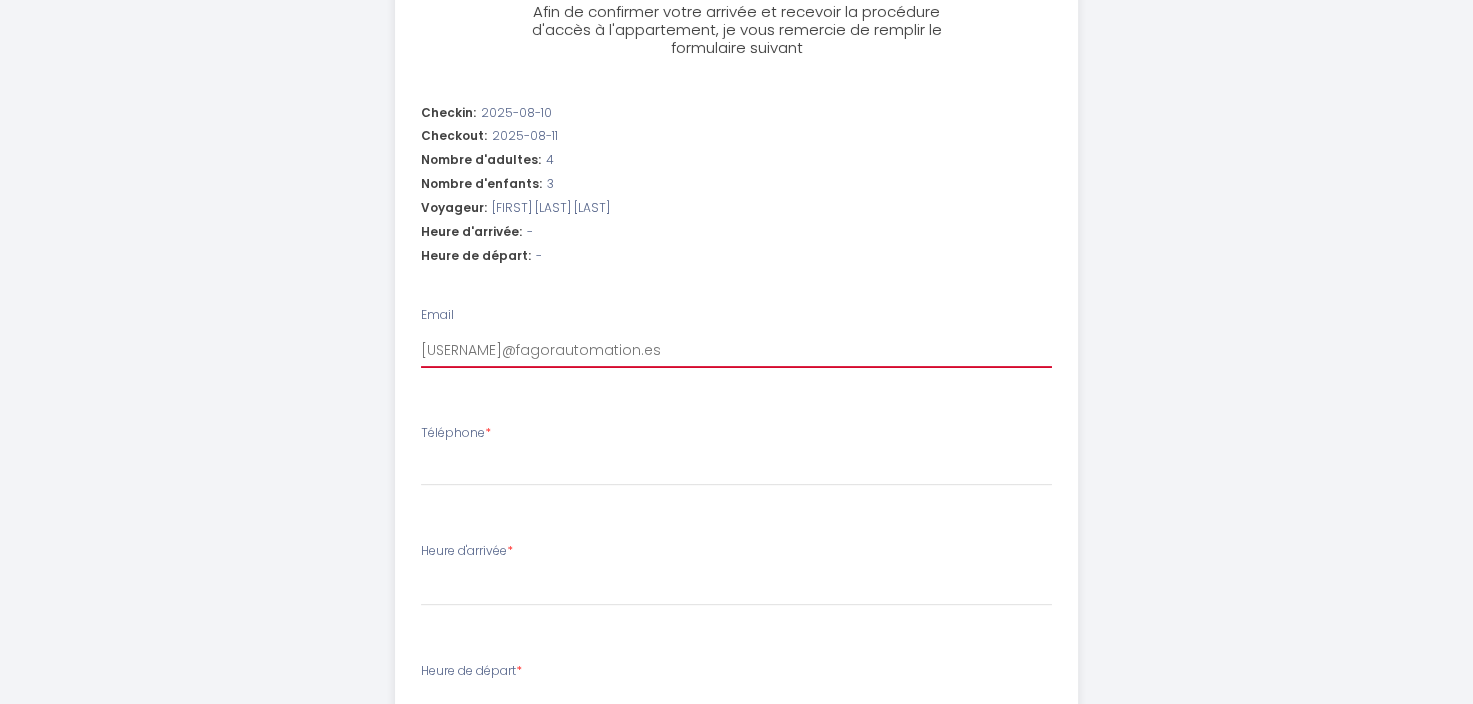 select 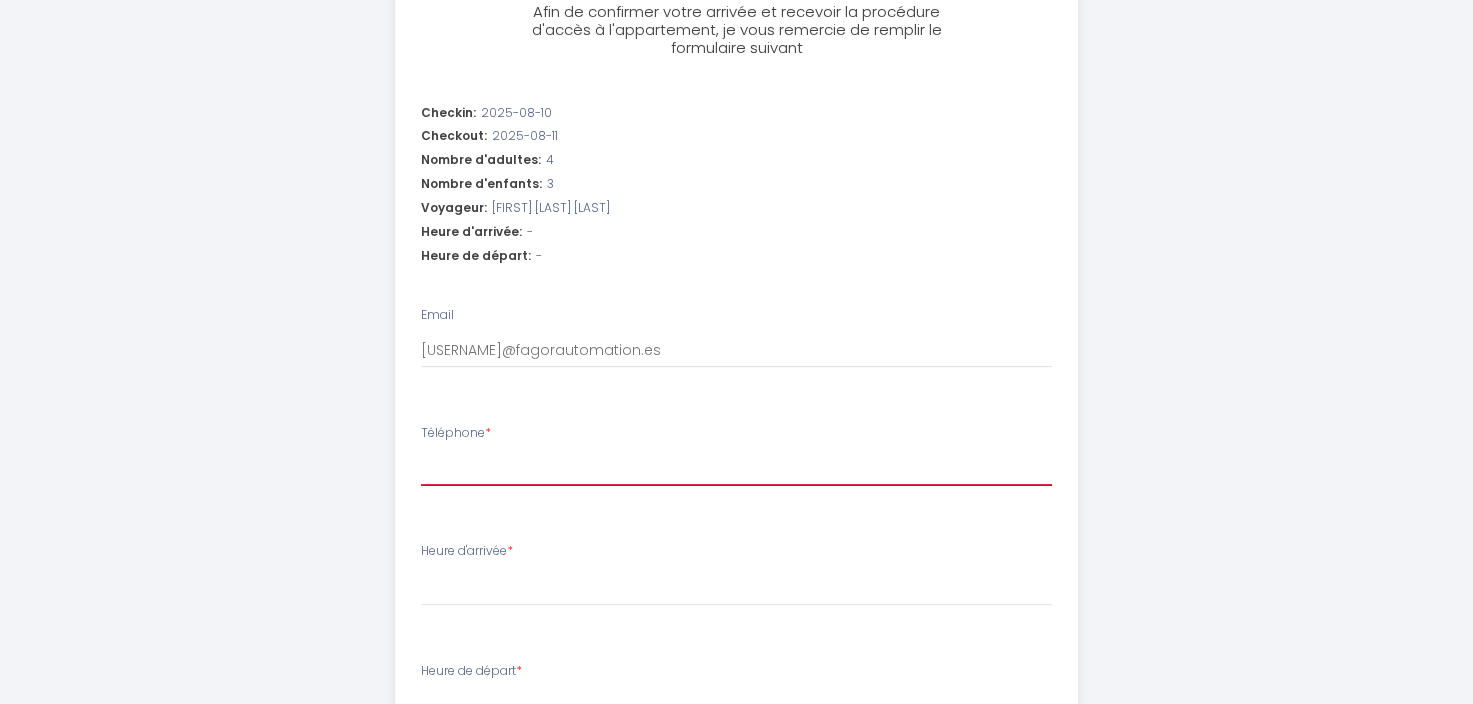 click on "Téléphone
*" at bounding box center (736, 468) 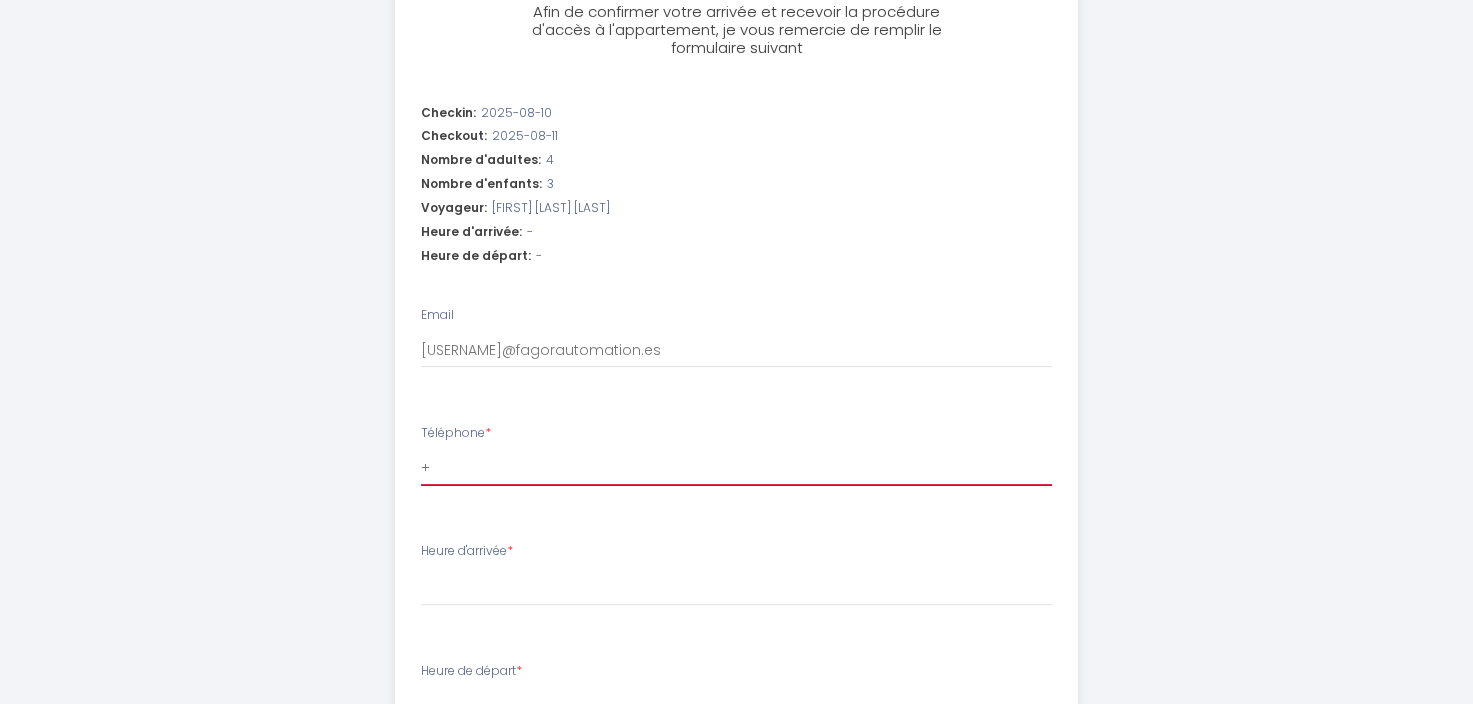 select 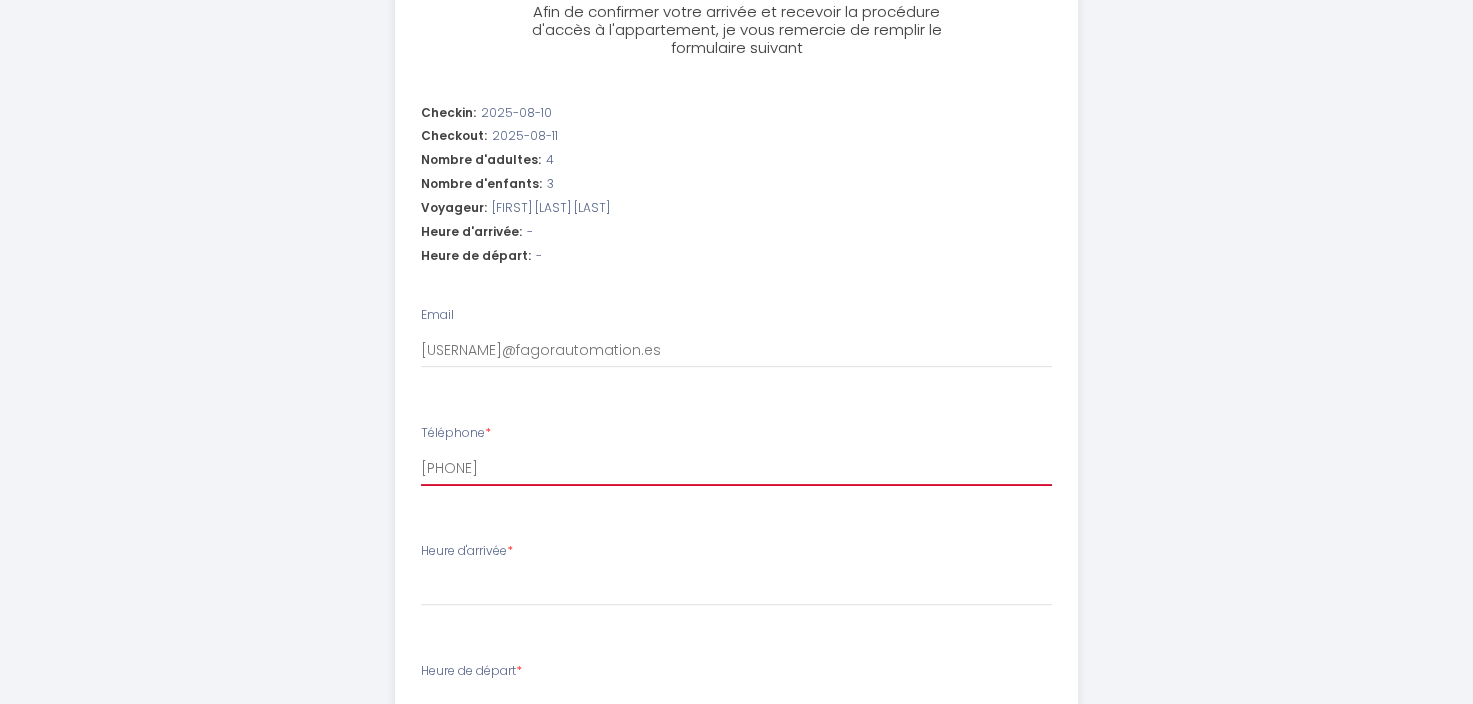 select 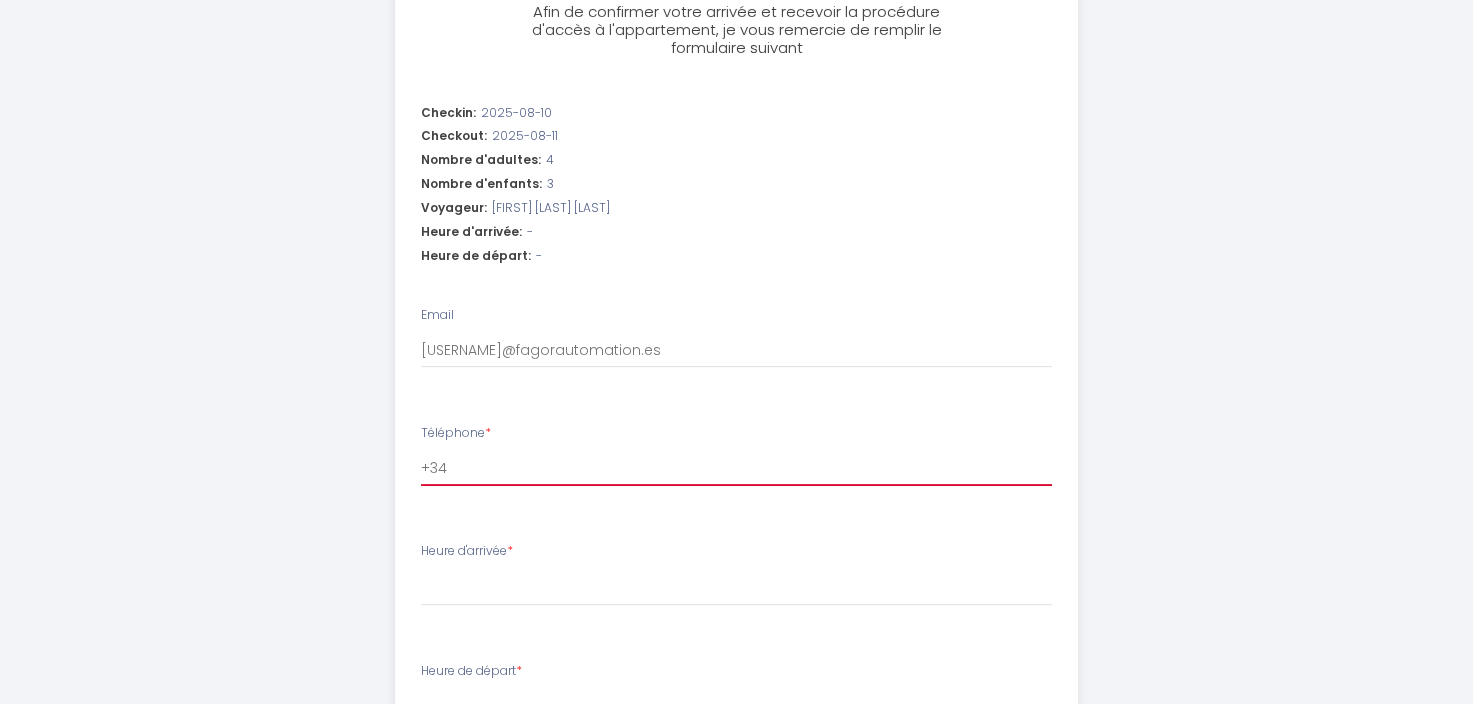 select 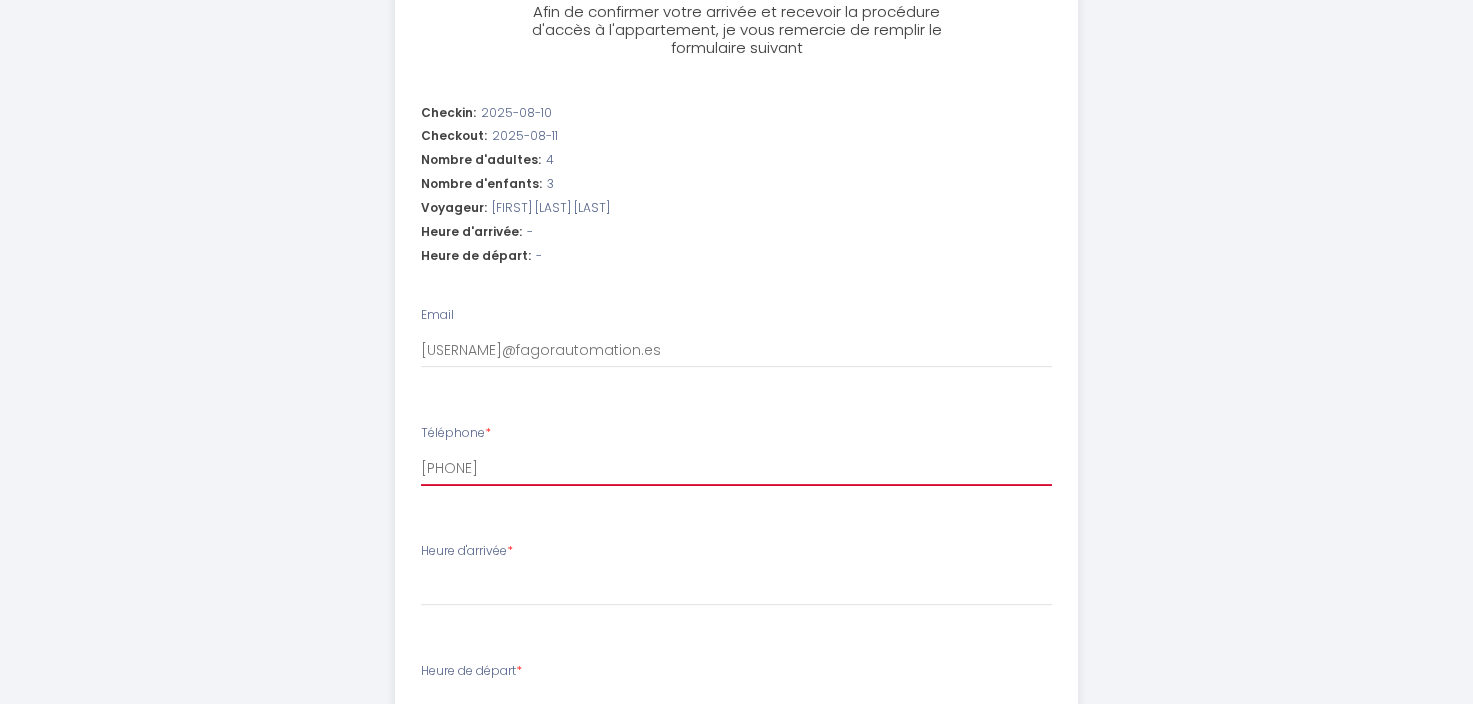 select 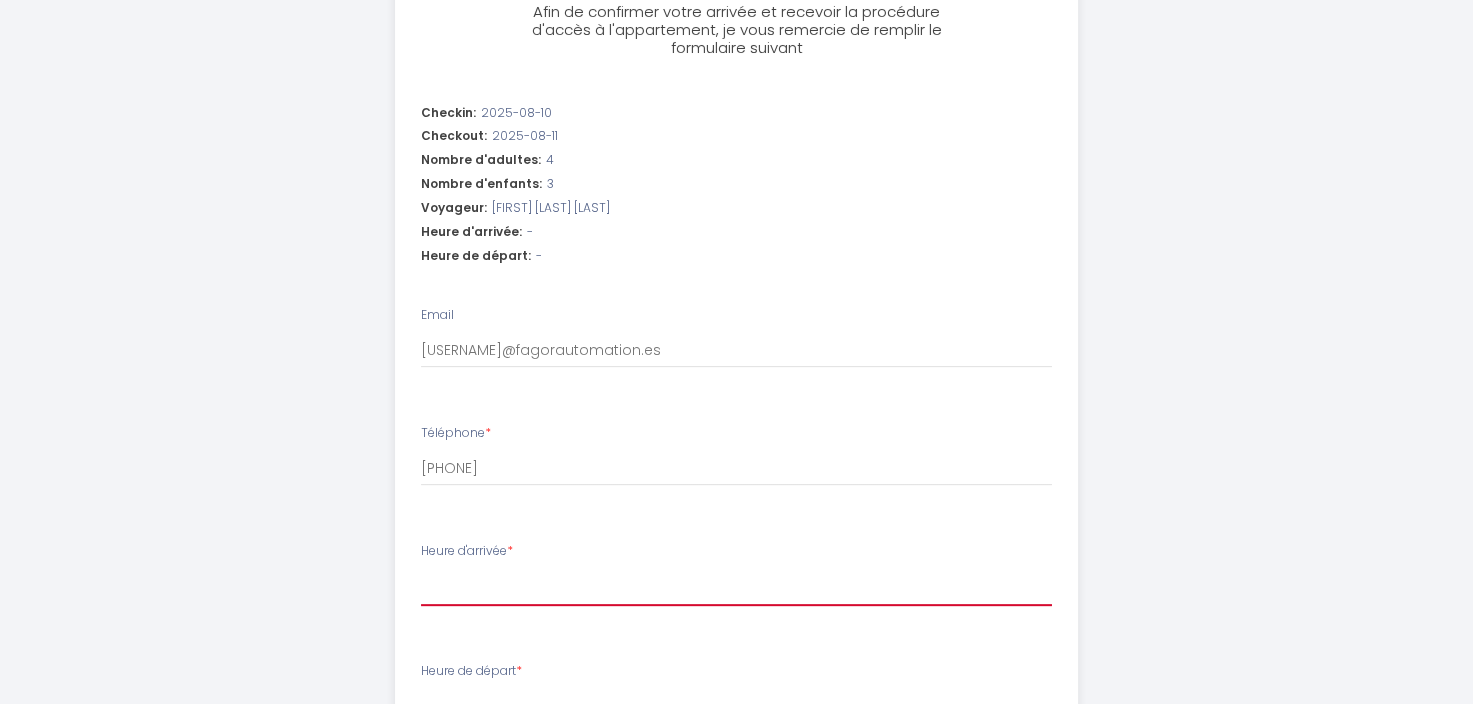 click on "15:00 15:30 16:00 16:30 17:00 17:30 18:00 18:30 19:00 19:30 20:00 20:30 21:00 21:30 22:00 22:30 23:00 23:30" at bounding box center (736, 587) 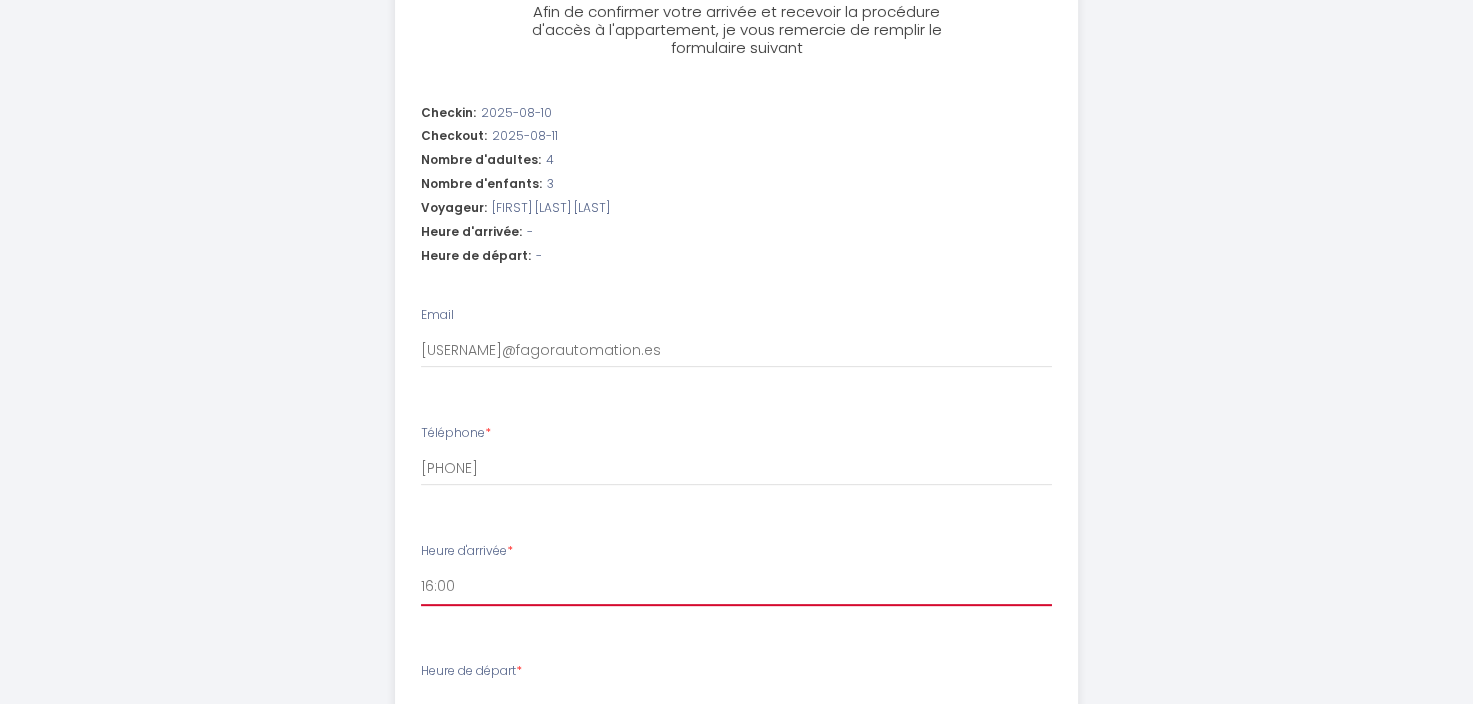 click on "15:00 15:30 16:00 16:30 17:00 17:30 18:00 18:30 19:00 19:30 20:00 20:30 21:00 21:30 22:00 22:30 23:00 23:30" at bounding box center [736, 587] 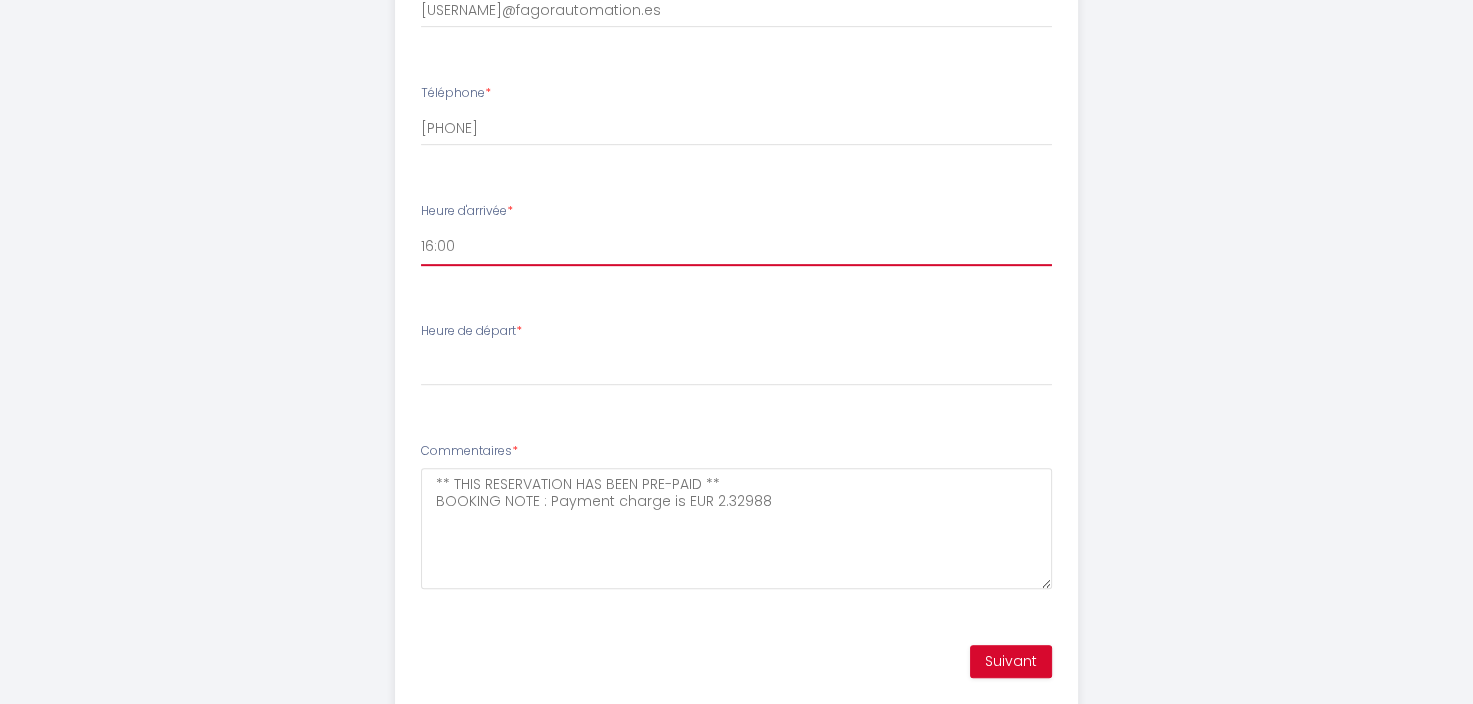 scroll, scrollTop: 953, scrollLeft: 0, axis: vertical 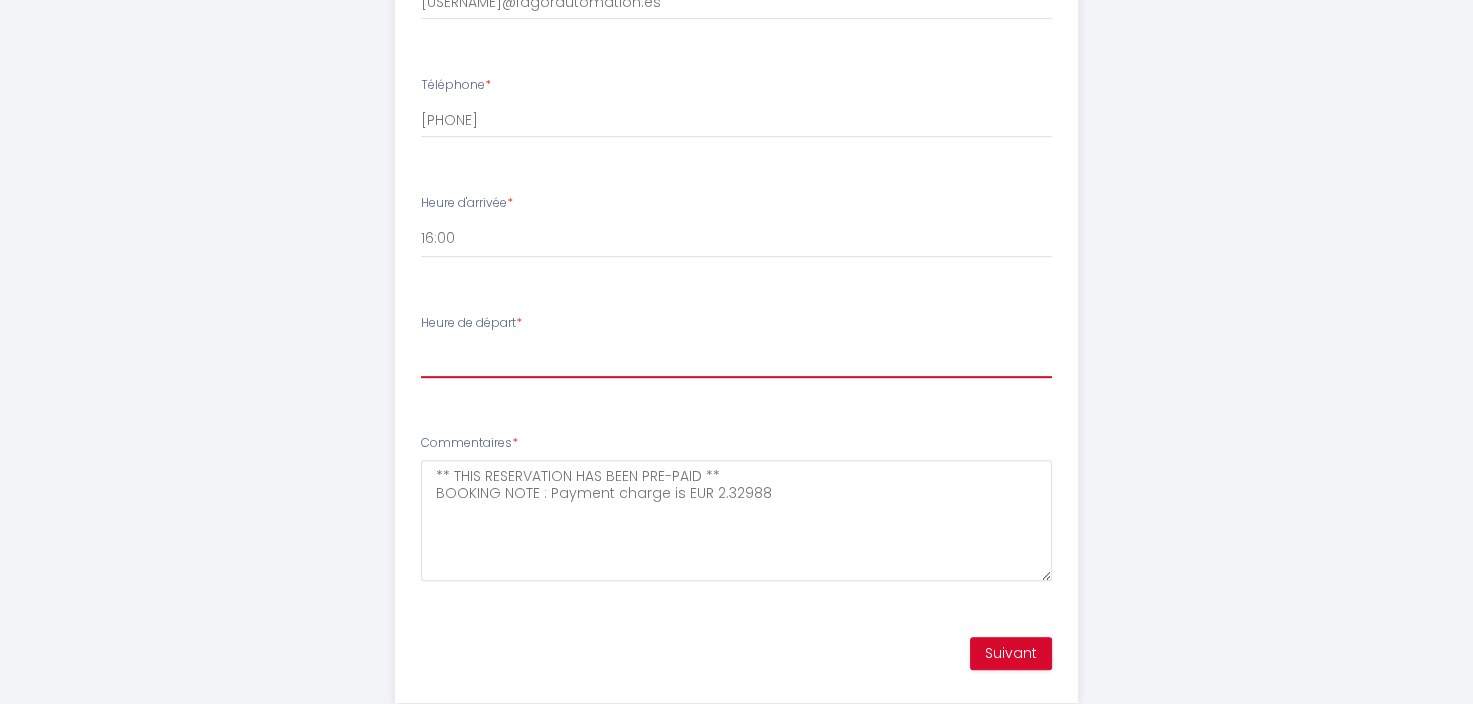 click on "00:00 00:30 01:00 01:30 02:00 02:30 03:00 03:30 04:00 04:30 05:00 05:30 06:00 06:30 07:00 07:30 08:00 08:30 09:00 09:30 10:00 10:30 11:00" at bounding box center (736, 359) 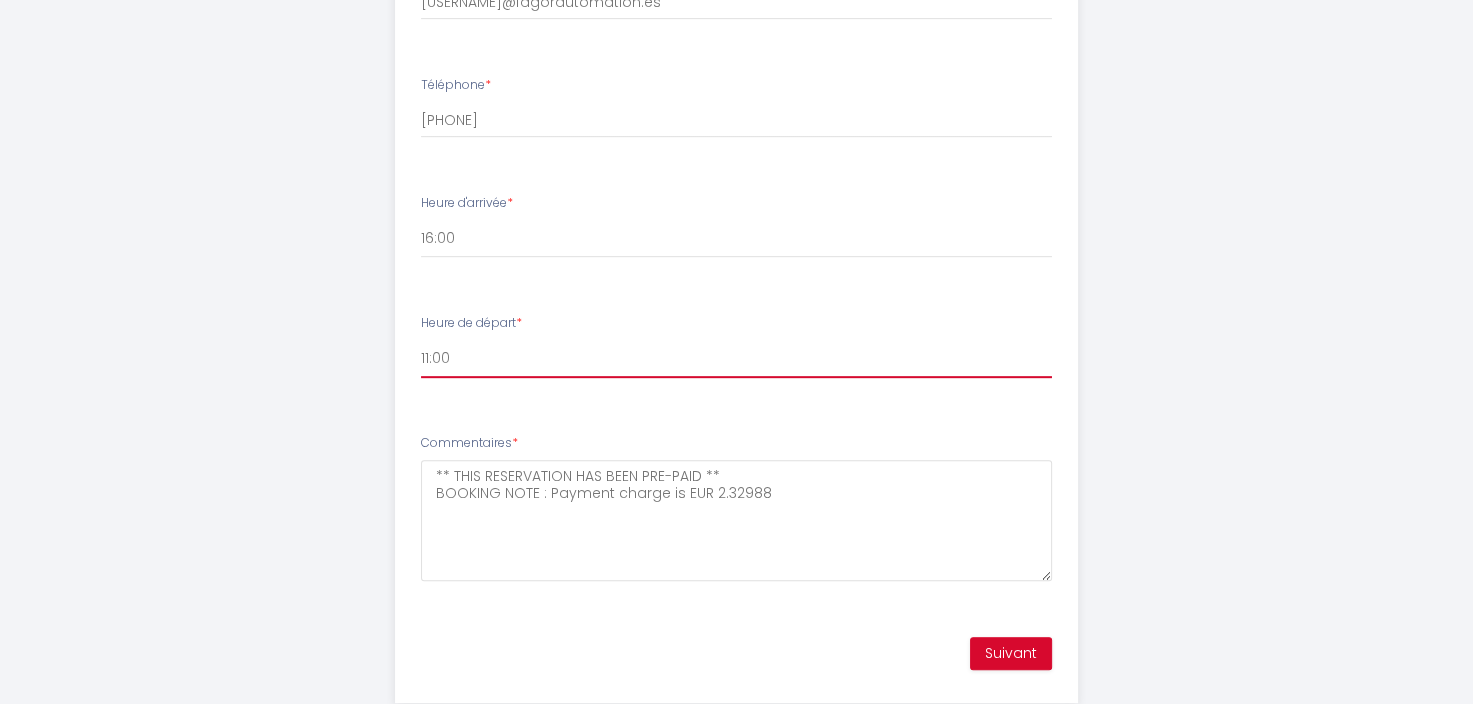 click on "00:00 00:30 01:00 01:30 02:00 02:30 03:00 03:30 04:00 04:30 05:00 05:30 06:00 06:30 07:00 07:30 08:00 08:30 09:00 09:30 10:00 10:30 11:00" at bounding box center (736, 359) 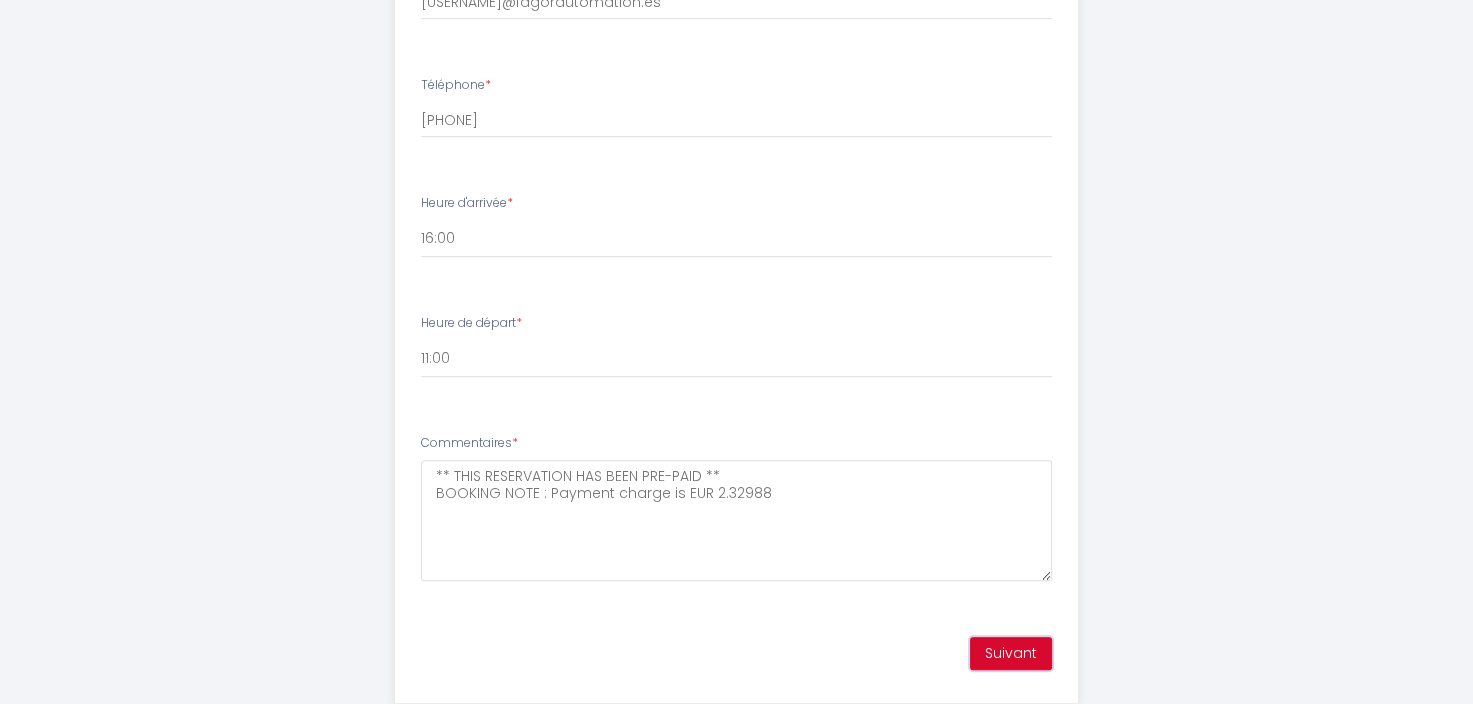click on "Suivant" at bounding box center [1011, 654] 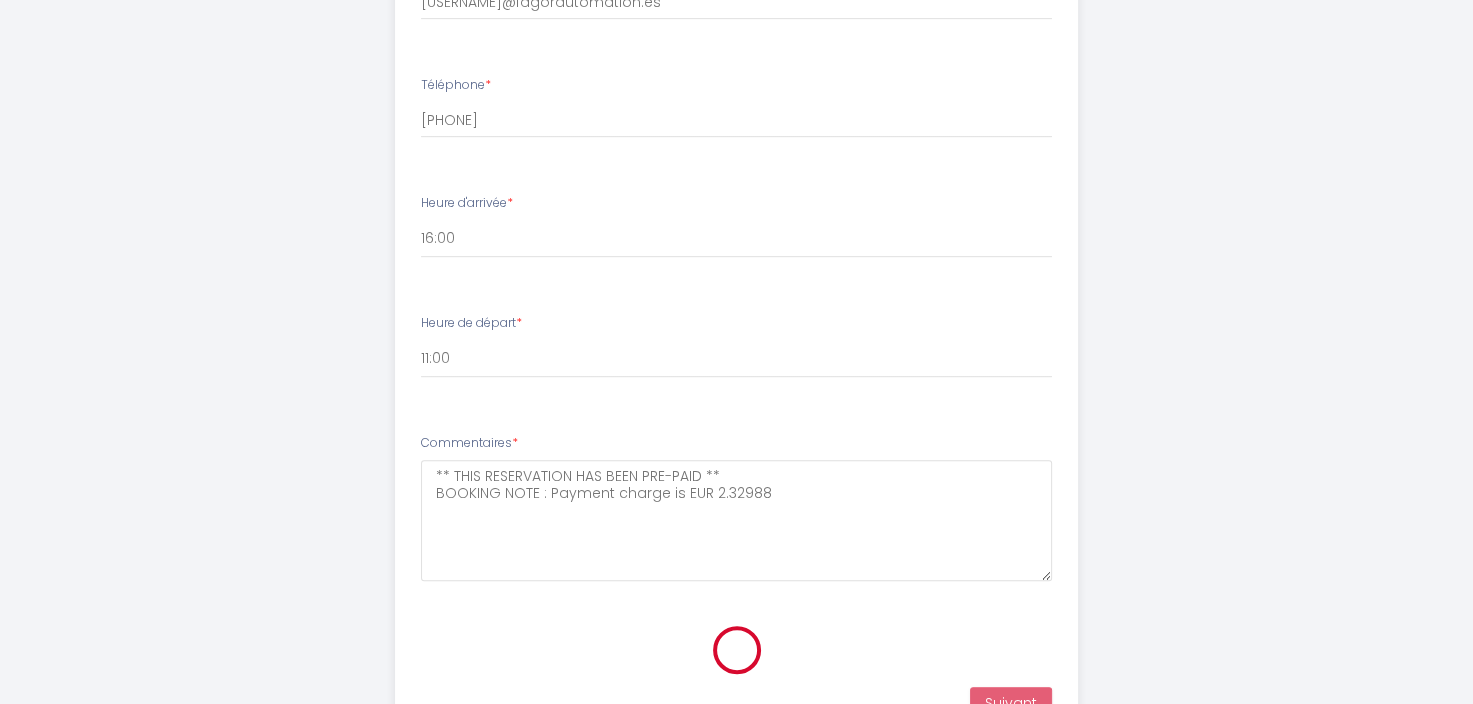 scroll, scrollTop: 406, scrollLeft: 0, axis: vertical 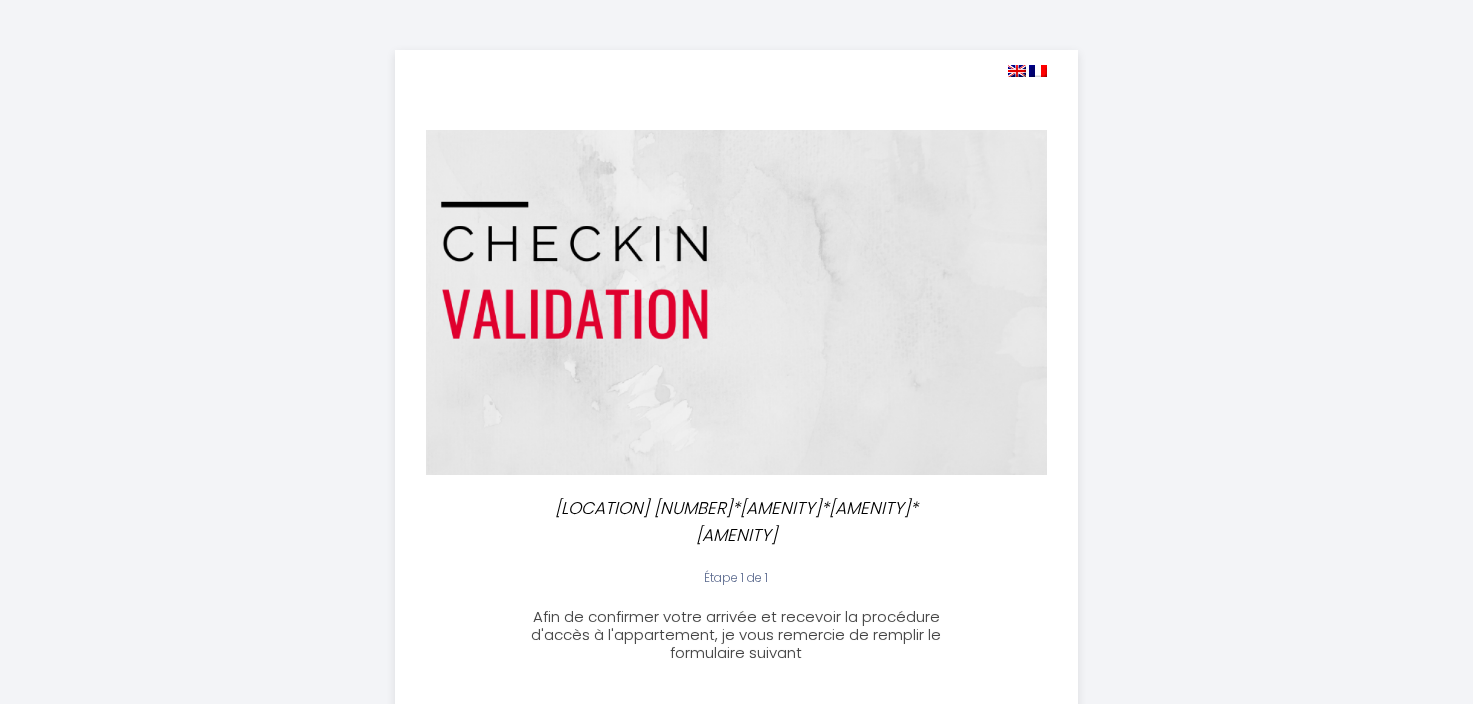 select on "16:00" 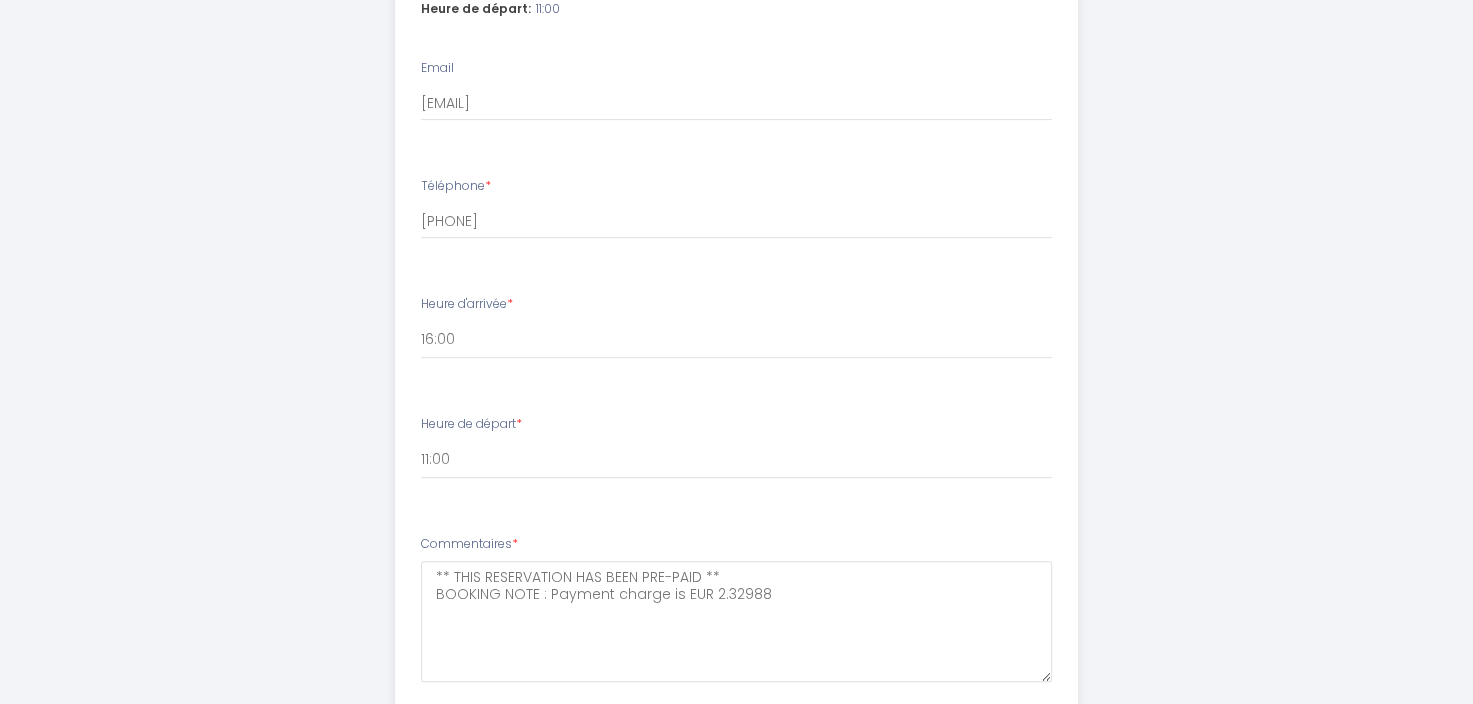 scroll, scrollTop: 864, scrollLeft: 0, axis: vertical 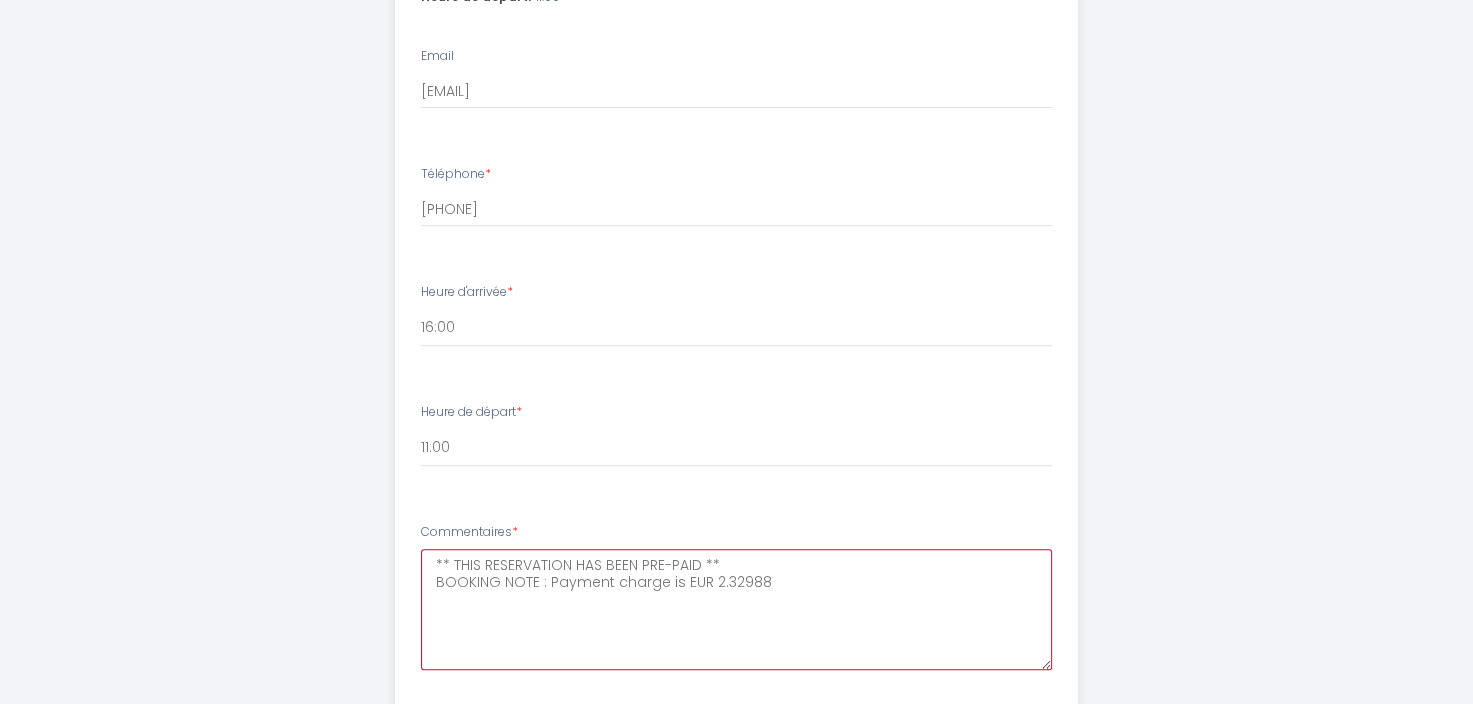 click on "** THIS RESERVATION HAS BEEN PRE-PAID **
BOOKING NOTE : Payment charge is EUR 2.32988" at bounding box center [736, 609] 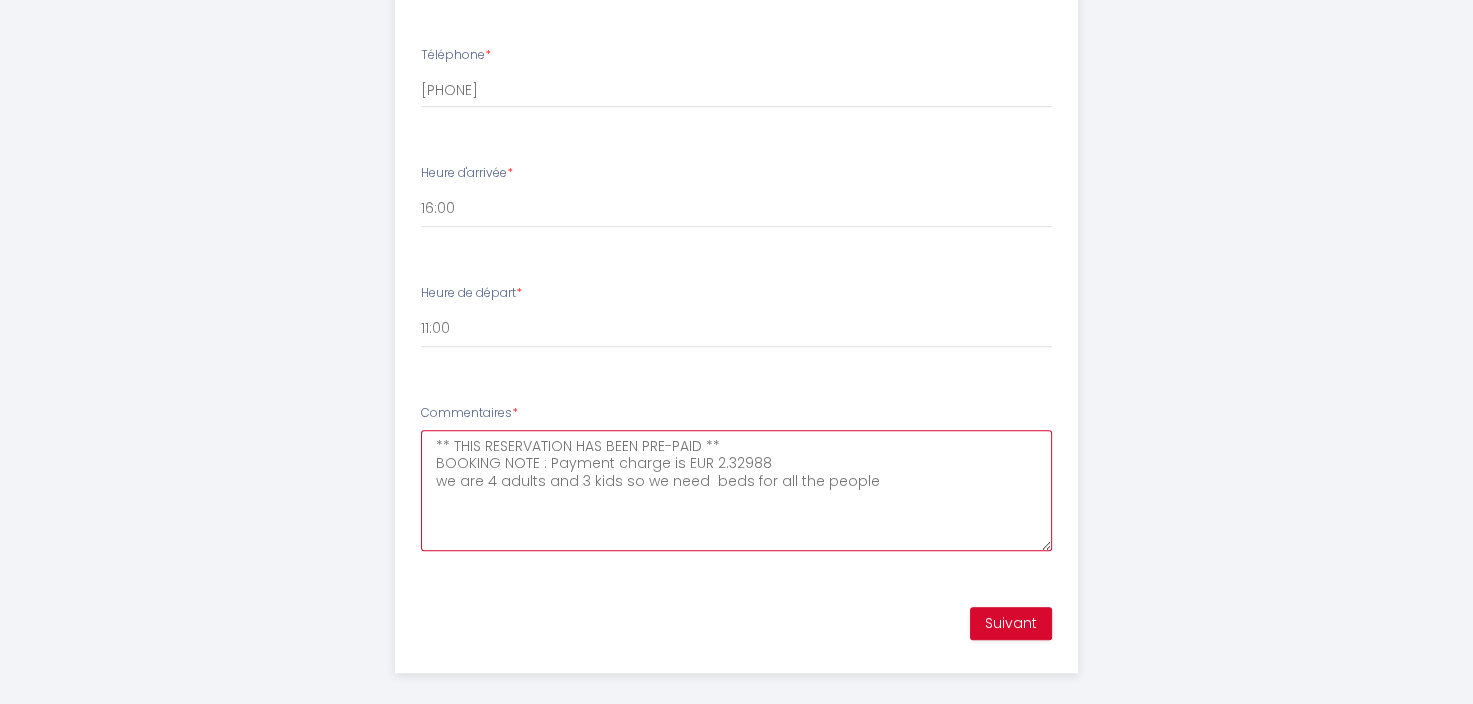 scroll, scrollTop: 1001, scrollLeft: 0, axis: vertical 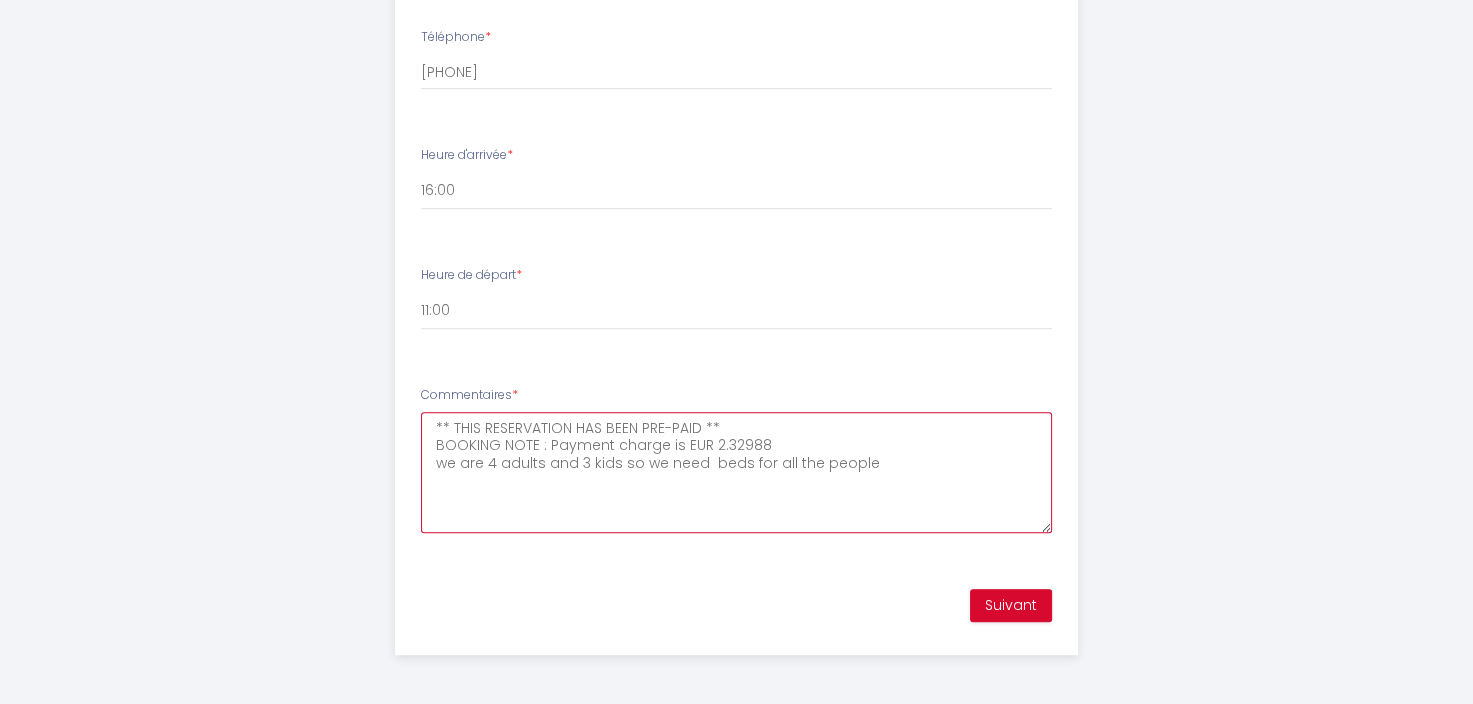 type on "** THIS RESERVATION HAS BEEN PRE-PAID **
BOOKING NOTE : Payment charge is EUR 2.32988
we are 4 adults and 3 kids so we need  beds for all the people" 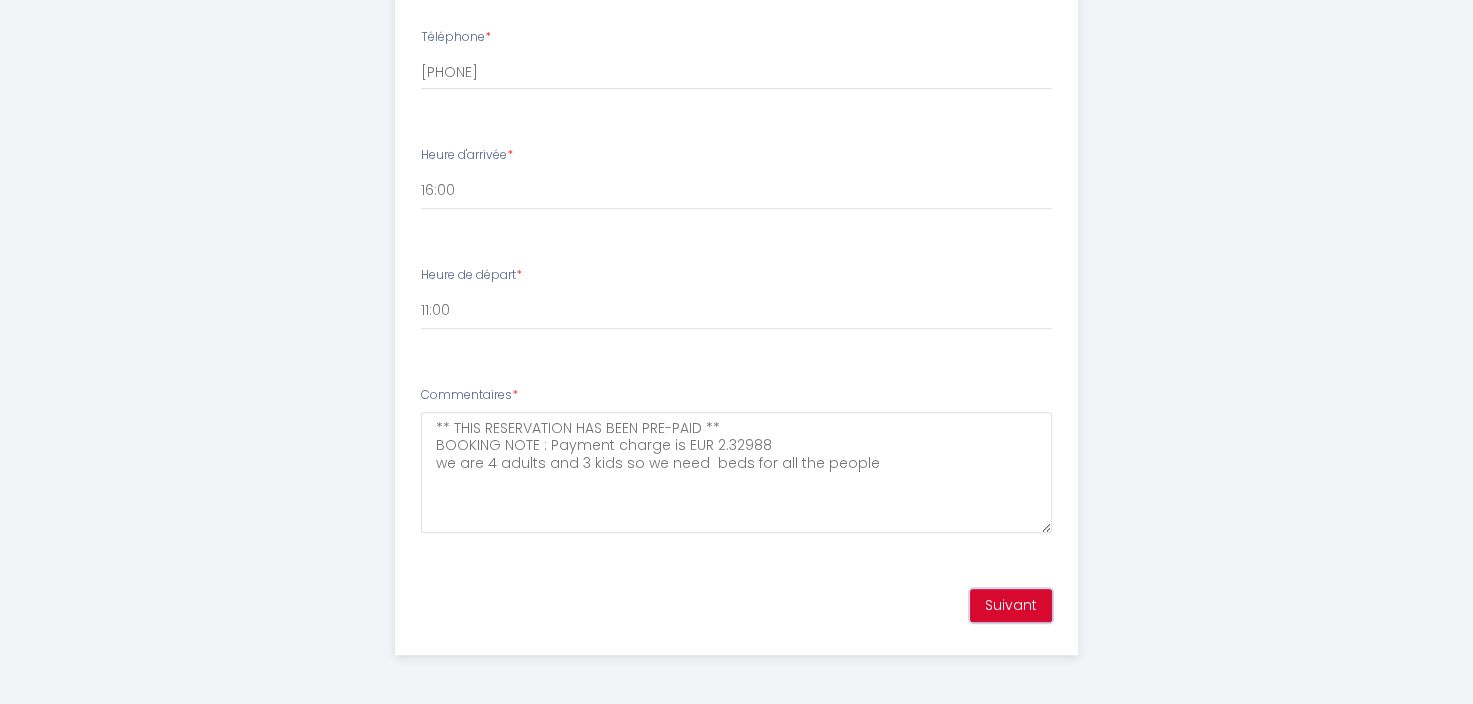 click on "Suivant" at bounding box center [1011, 606] 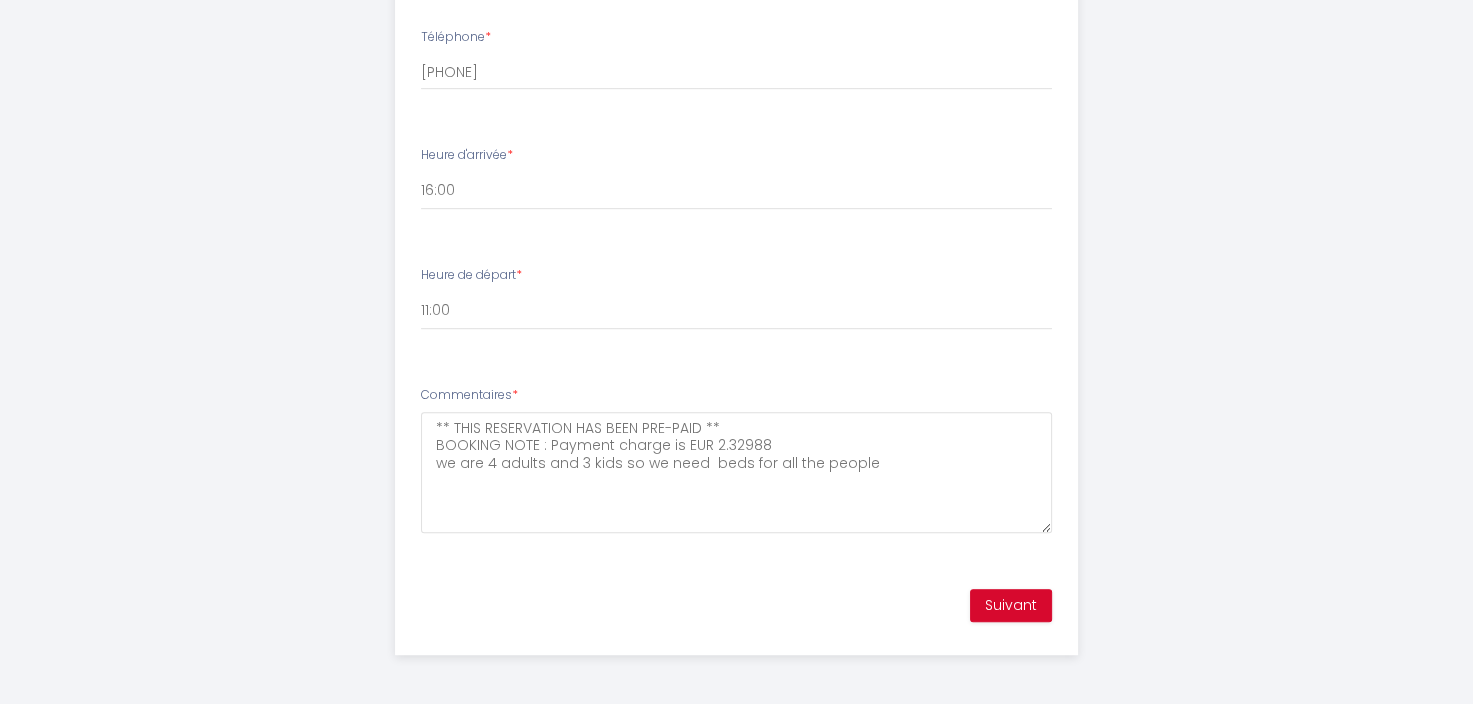 scroll, scrollTop: 454, scrollLeft: 0, axis: vertical 